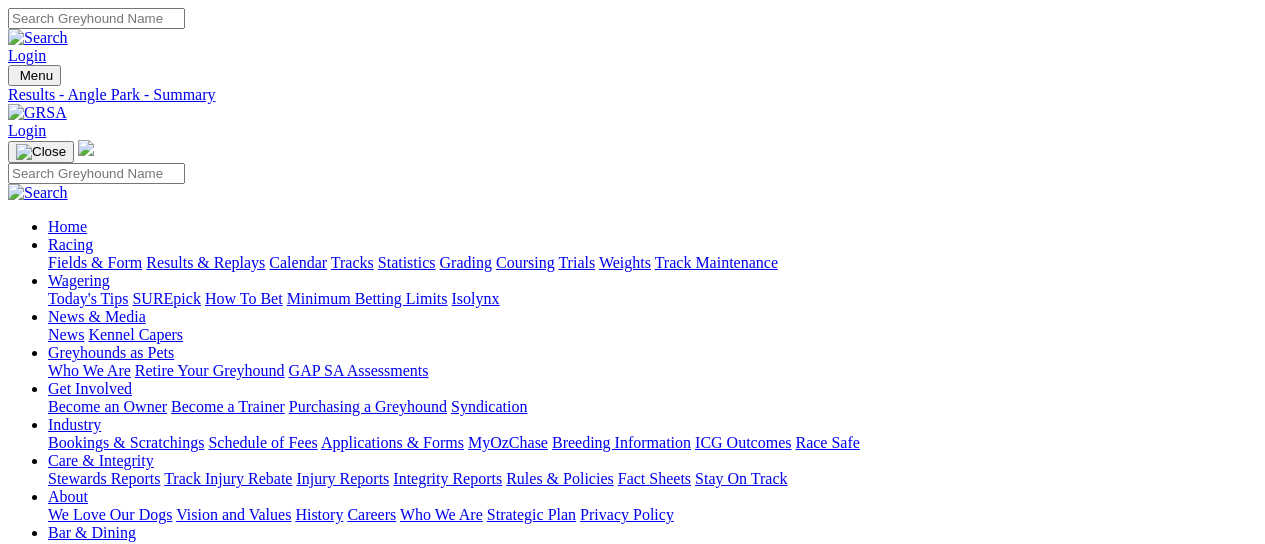 scroll, scrollTop: 0, scrollLeft: 0, axis: both 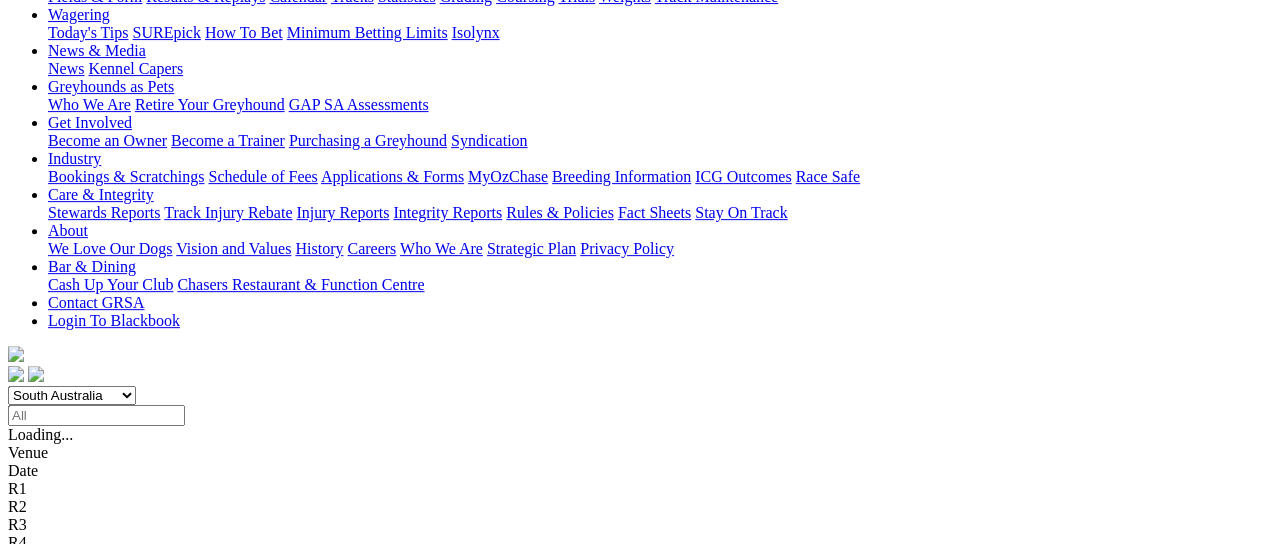 click on "Murray Bridge Straight" at bounding box center (83, 722) 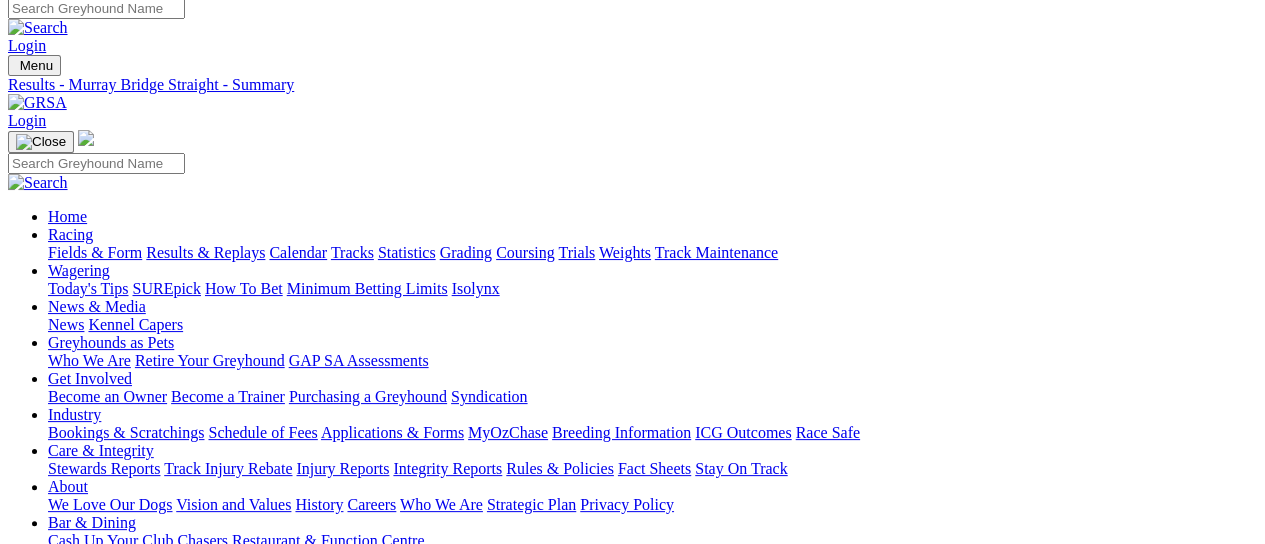scroll, scrollTop: 0, scrollLeft: 0, axis: both 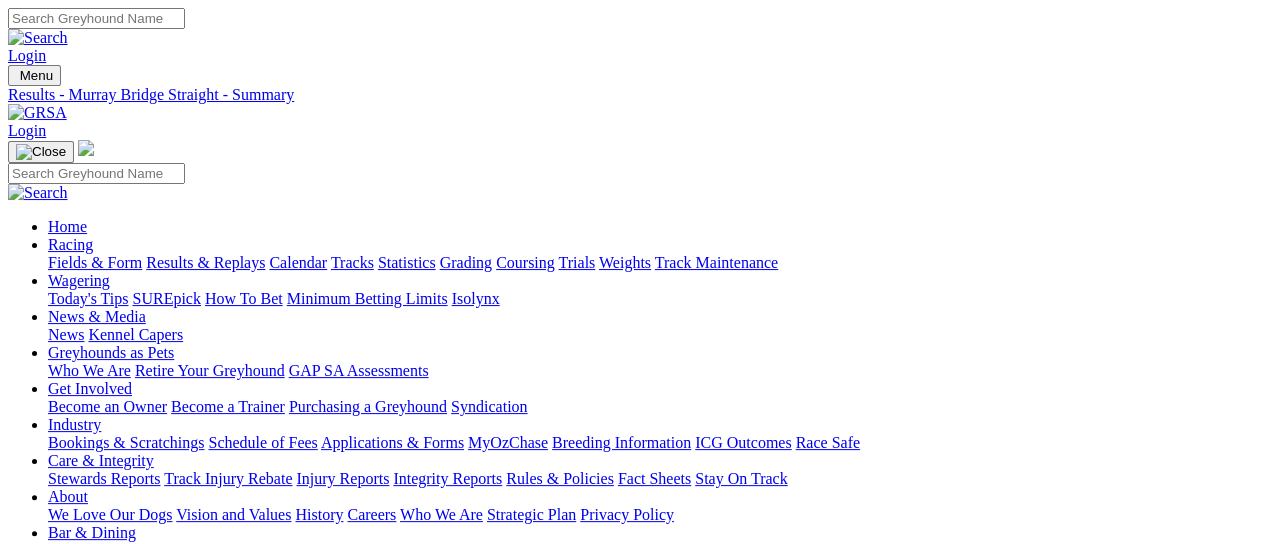 click at bounding box center (30, 1133) 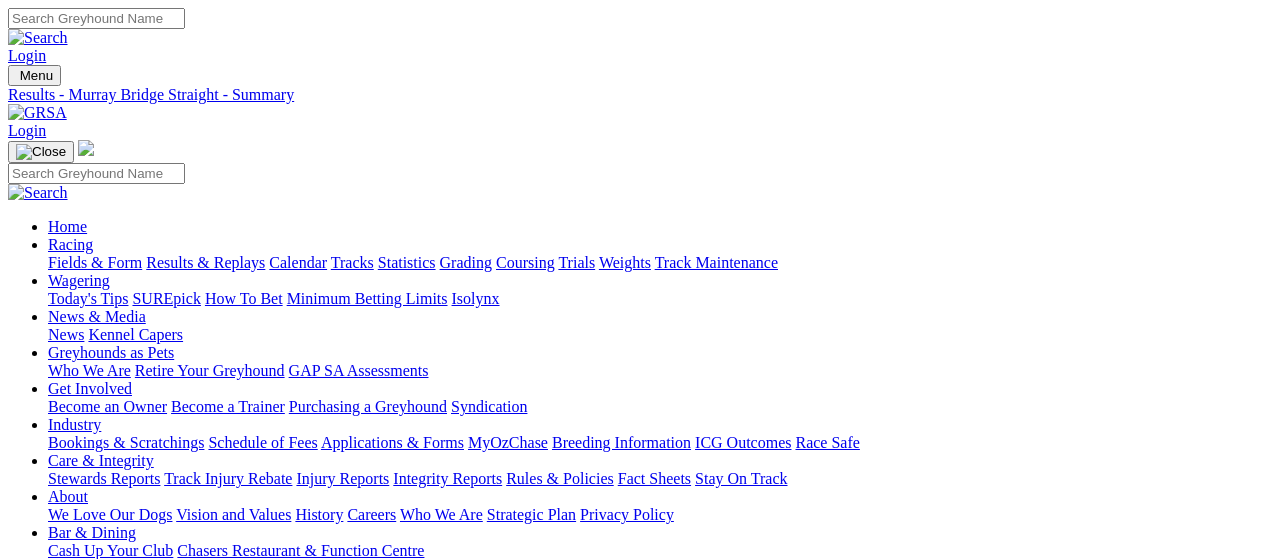 click at bounding box center (16, 6420) 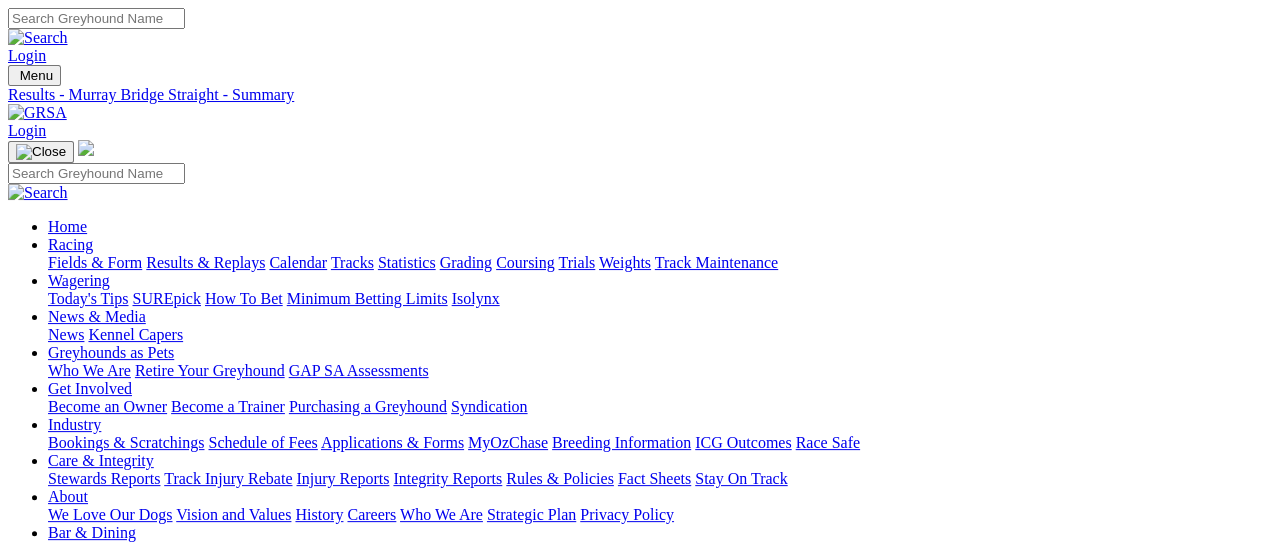 click on "DAISH IRRIGATION AND FODDER Open Maiden Series F P" at bounding box center [213, 1006] 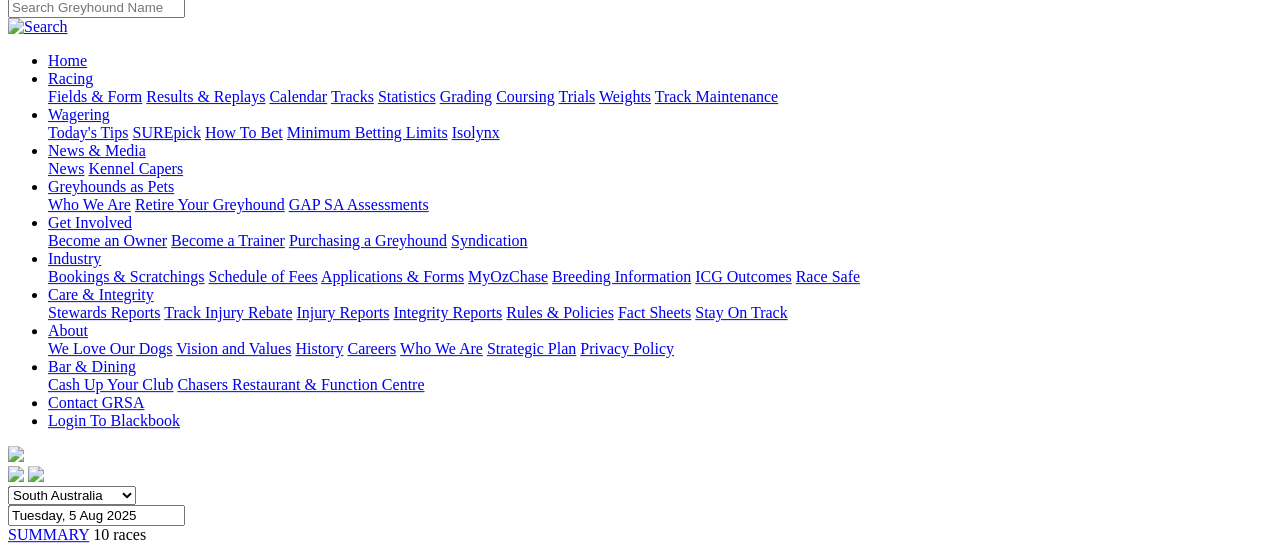 scroll, scrollTop: 133, scrollLeft: 0, axis: vertical 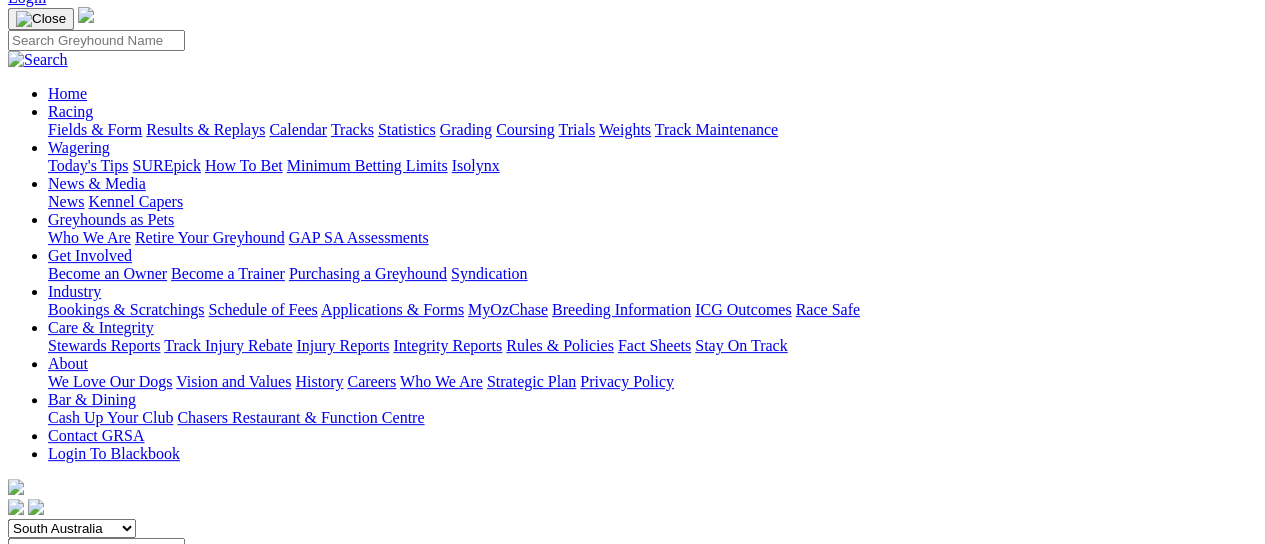 click on "R2" at bounding box center (17, 603) 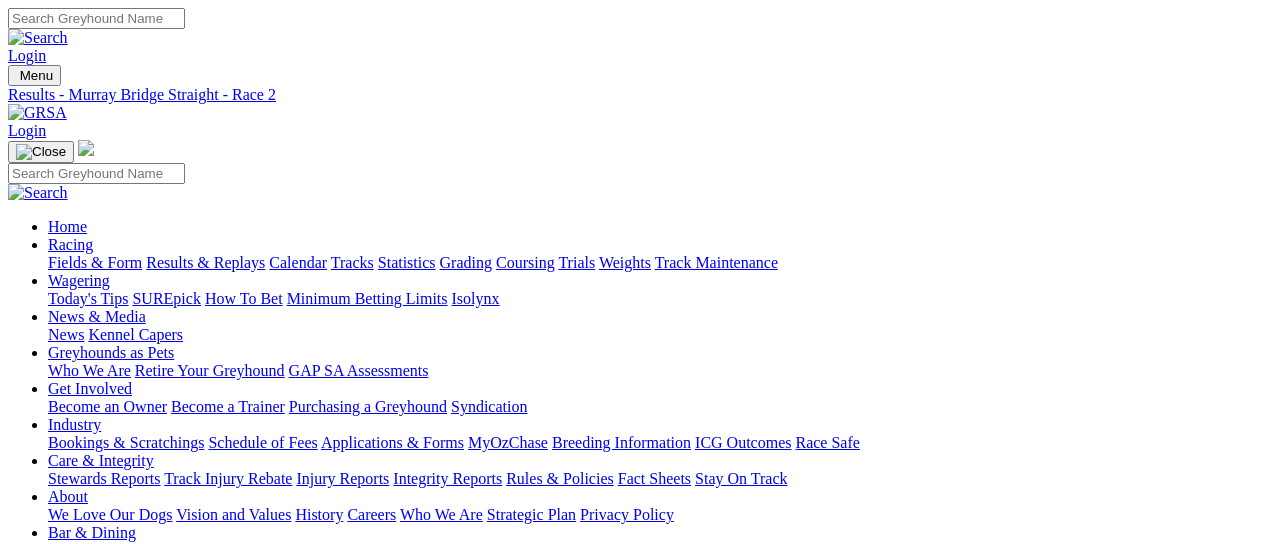 scroll, scrollTop: 0, scrollLeft: 0, axis: both 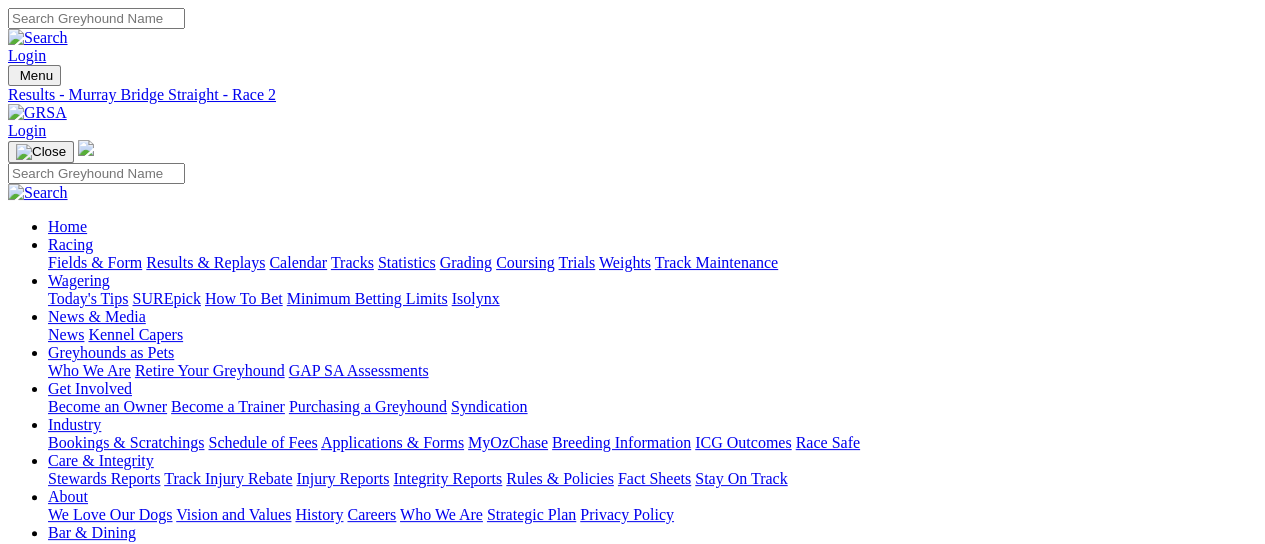 click on "R3" at bounding box center [17, 754] 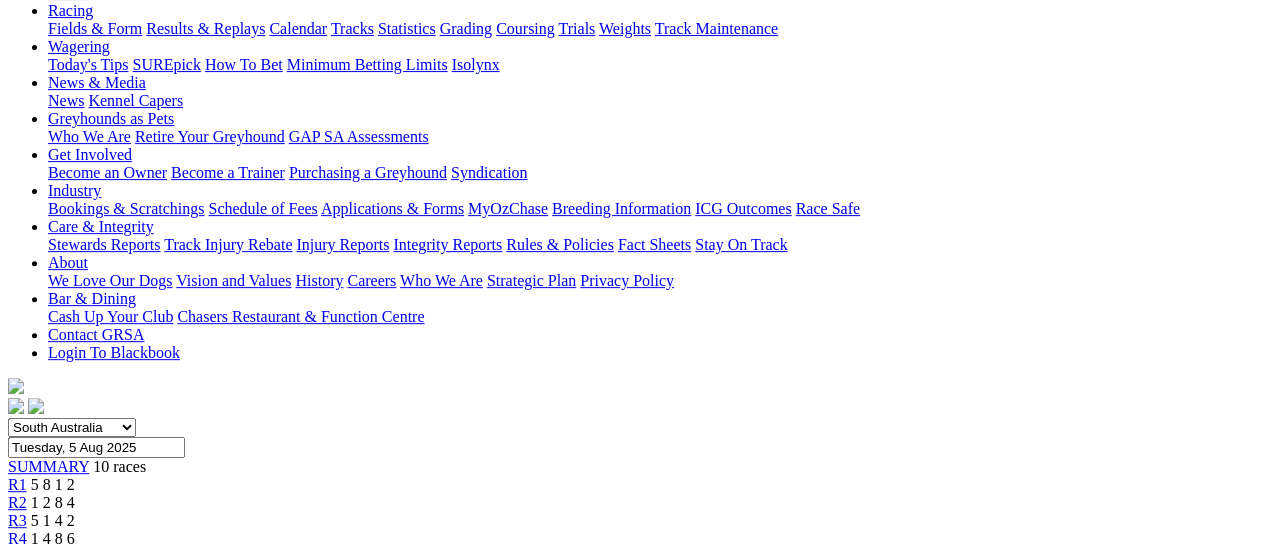 scroll, scrollTop: 266, scrollLeft: 0, axis: vertical 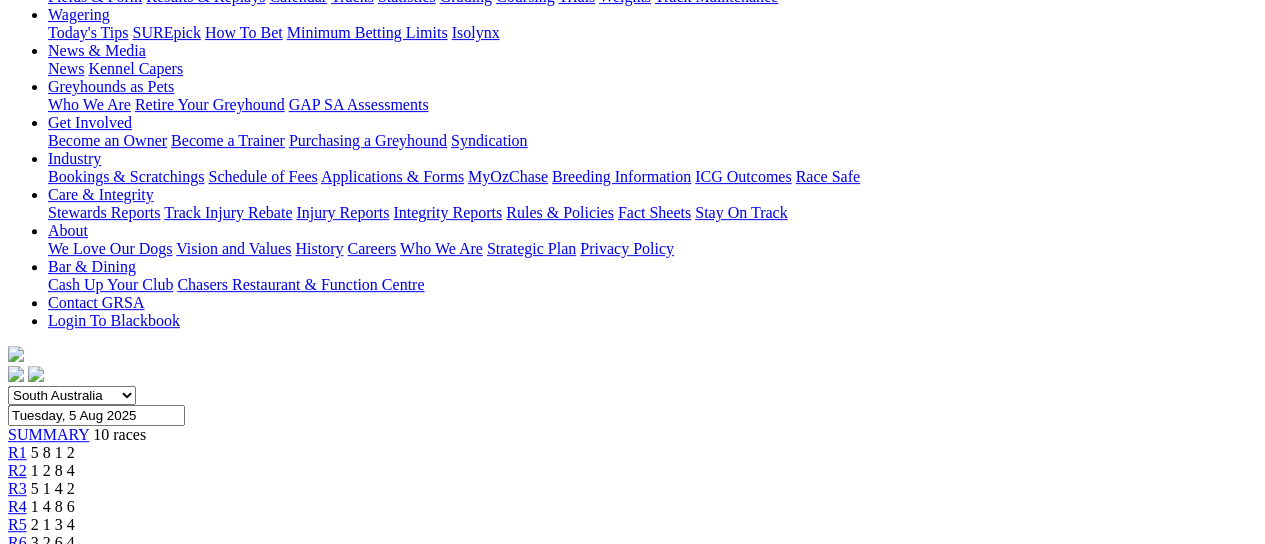 click at bounding box center [89, 2326] 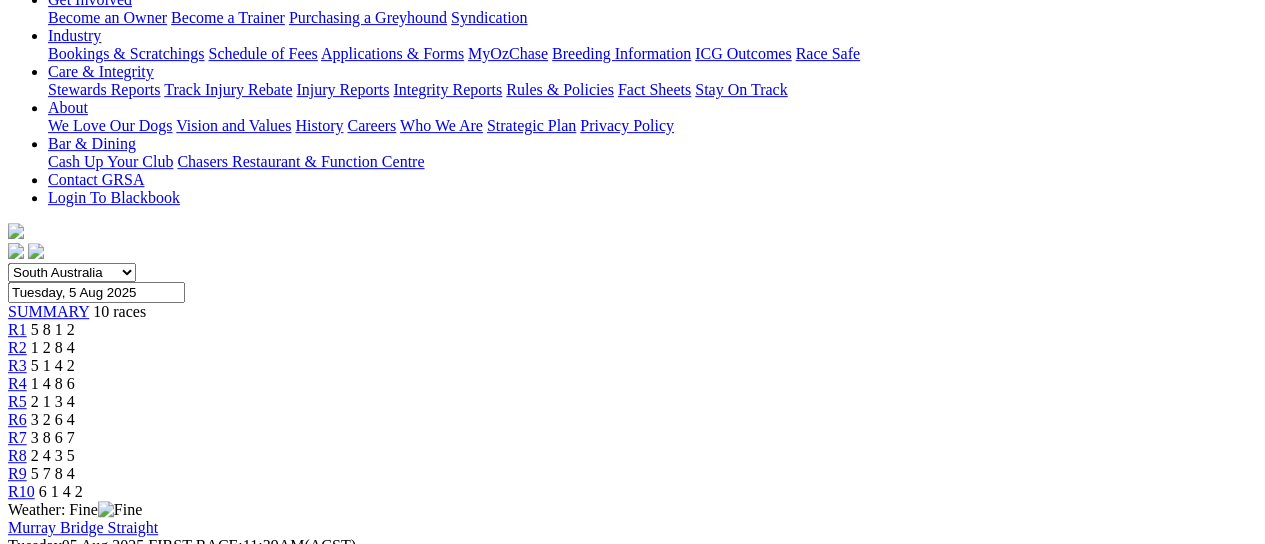 scroll, scrollTop: 266, scrollLeft: 0, axis: vertical 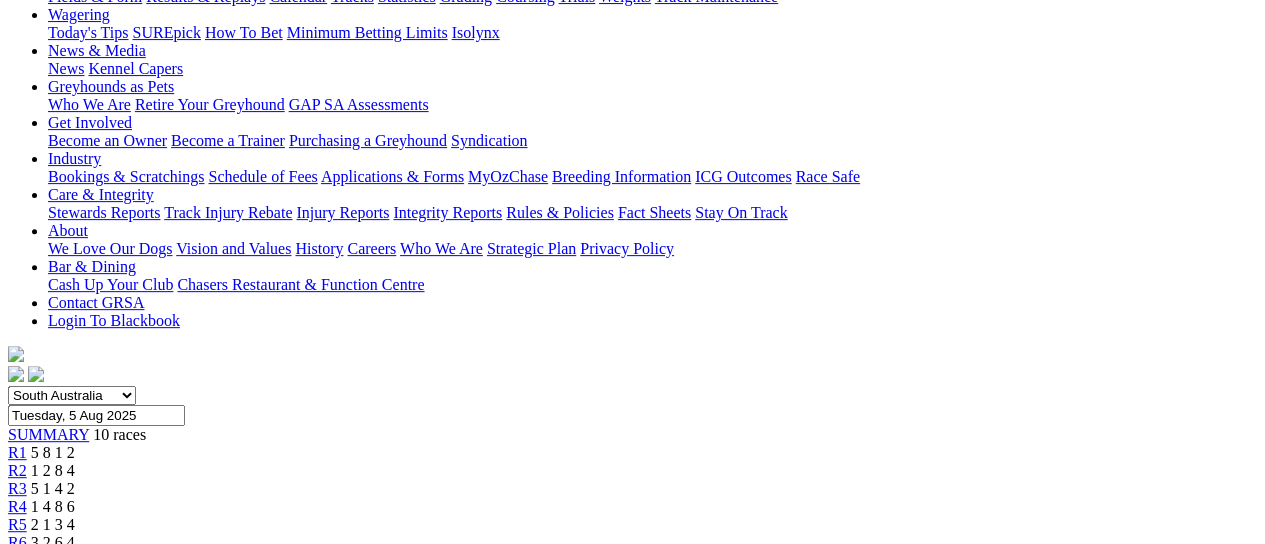 click on "R4" at bounding box center (17, 506) 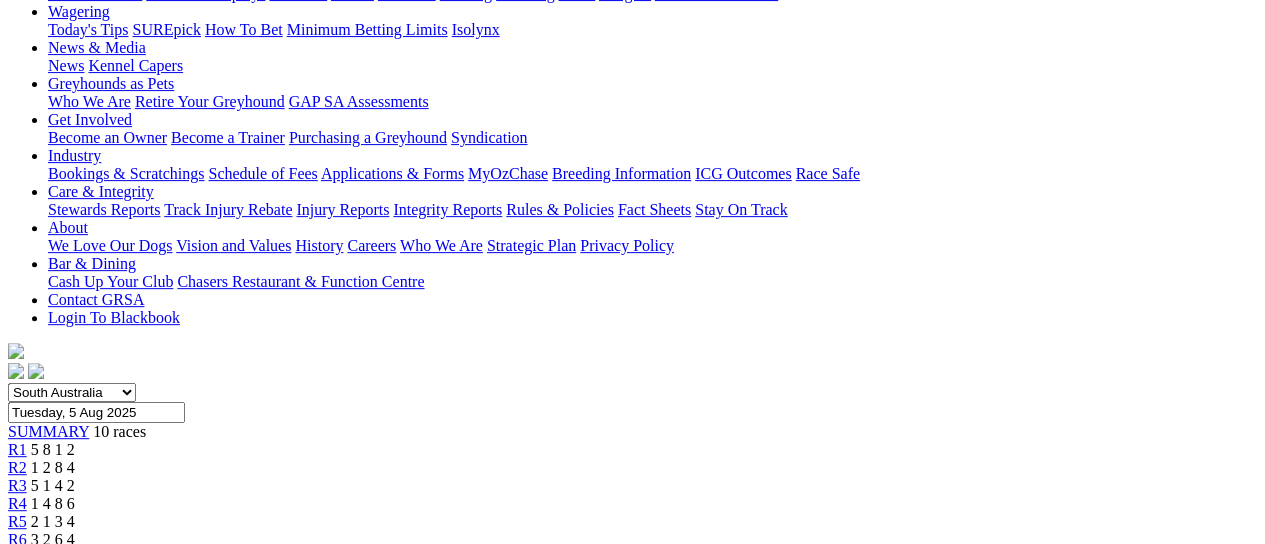 scroll, scrollTop: 133, scrollLeft: 0, axis: vertical 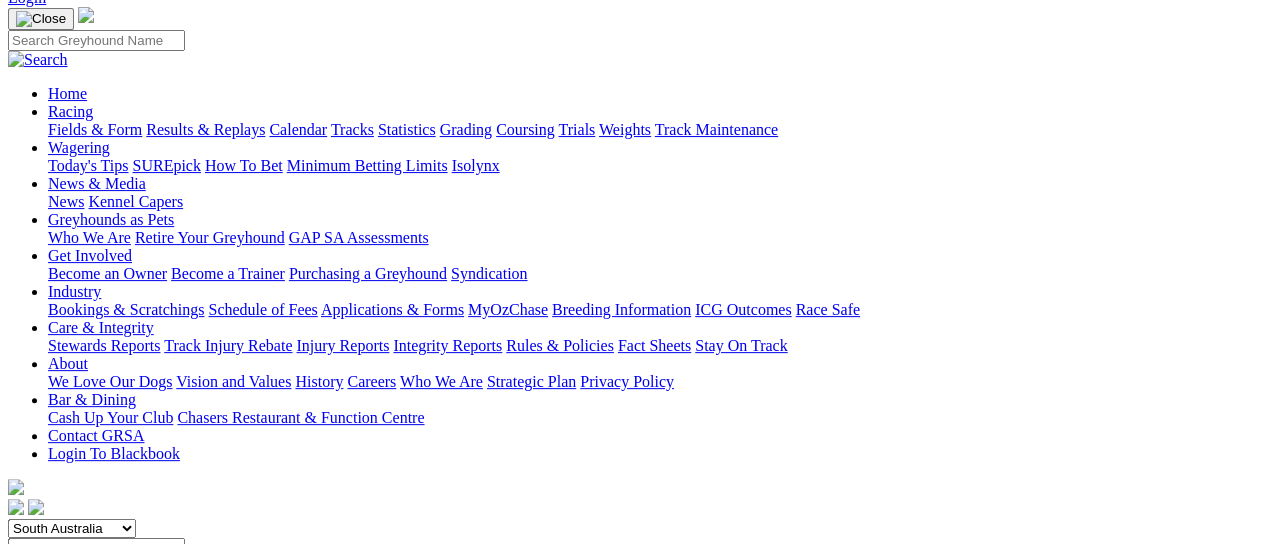 click on "R3" at bounding box center (17, 621) 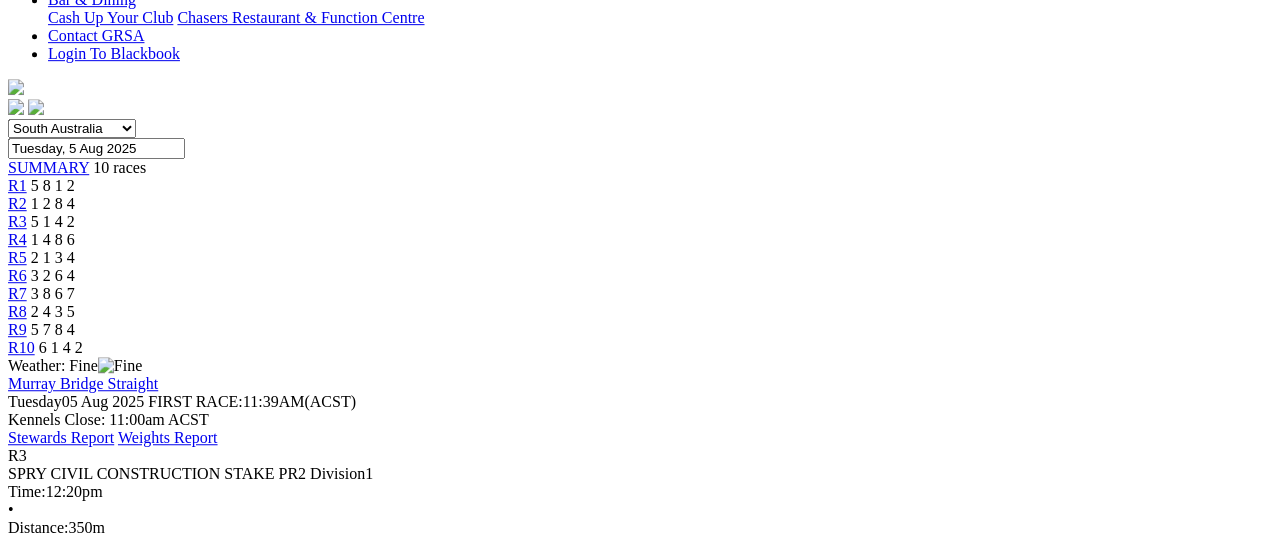 scroll, scrollTop: 400, scrollLeft: 0, axis: vertical 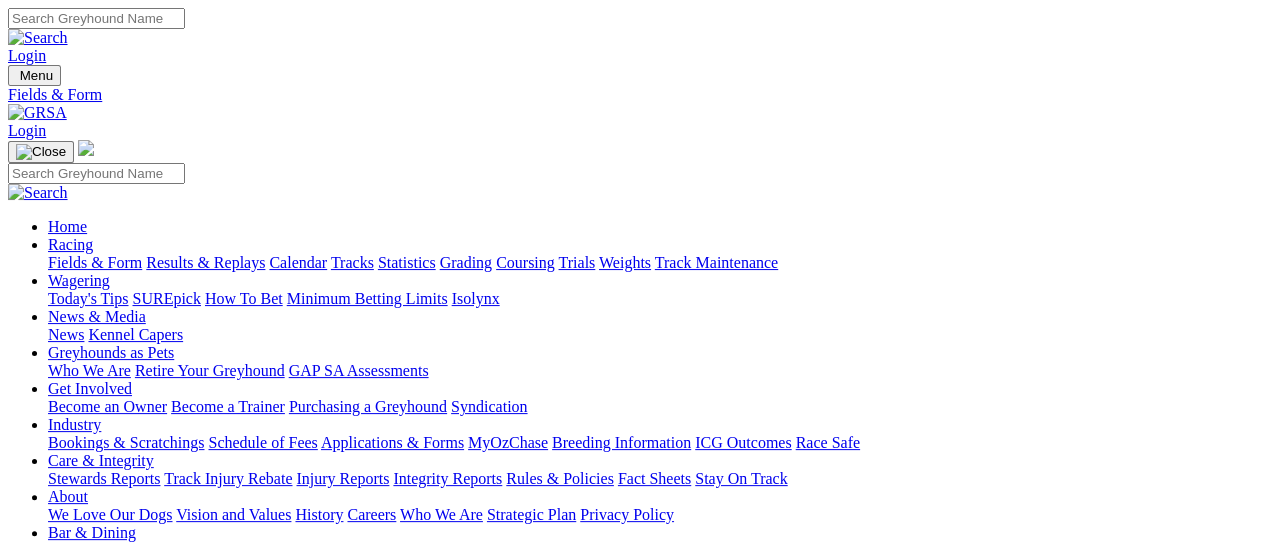 click on "Results & Replays" at bounding box center (205, 262) 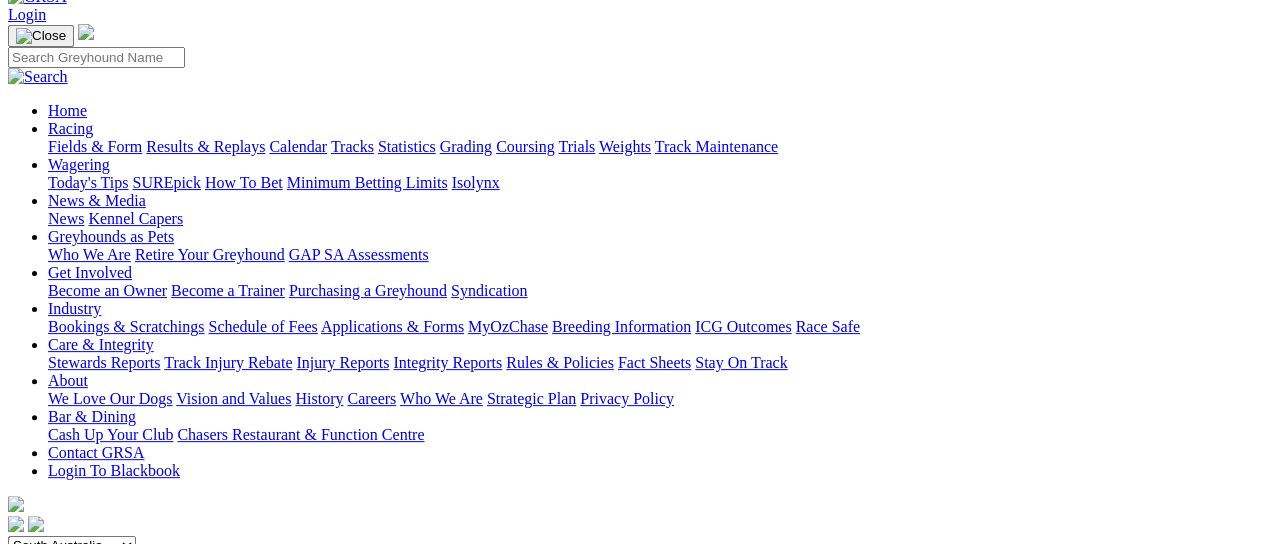scroll, scrollTop: 133, scrollLeft: 0, axis: vertical 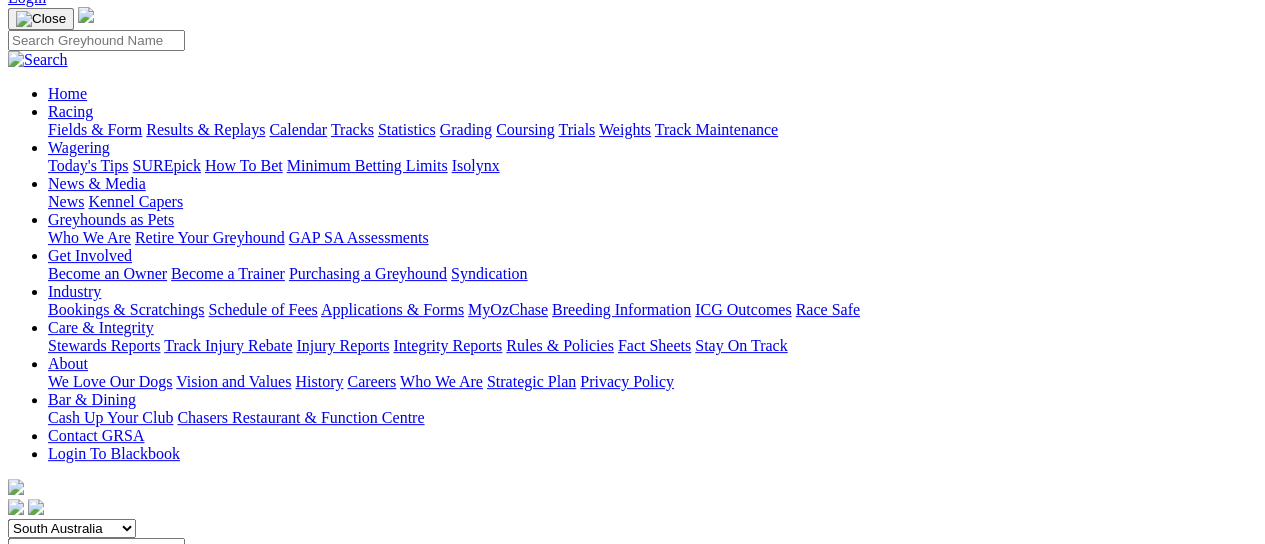 click on "Angle Park" at bounding box center [44, 1289] 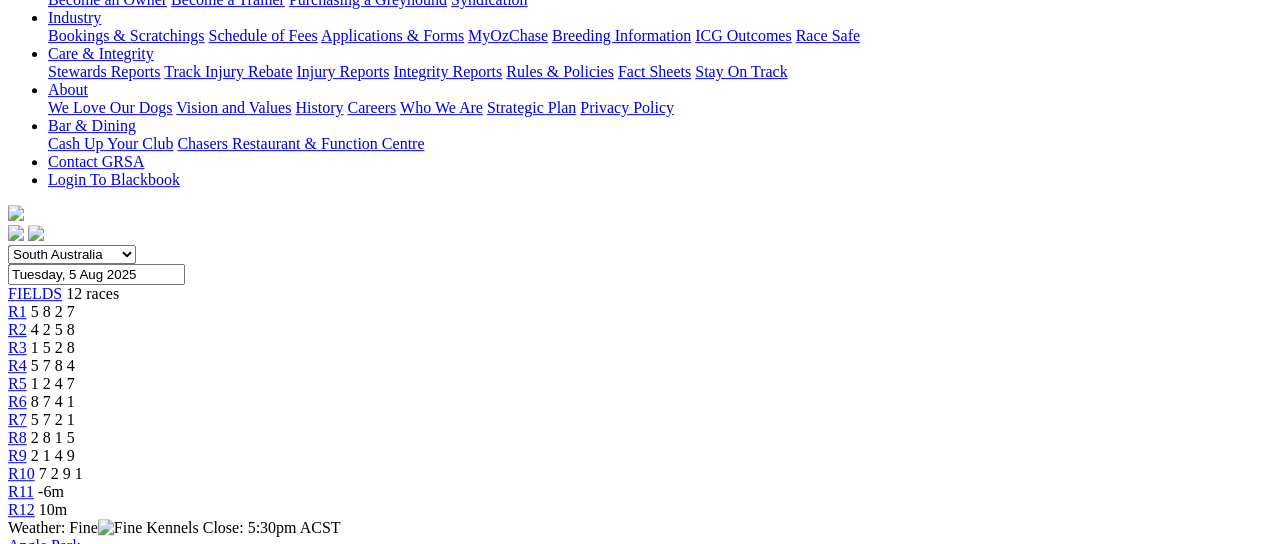 scroll, scrollTop: 0, scrollLeft: 0, axis: both 